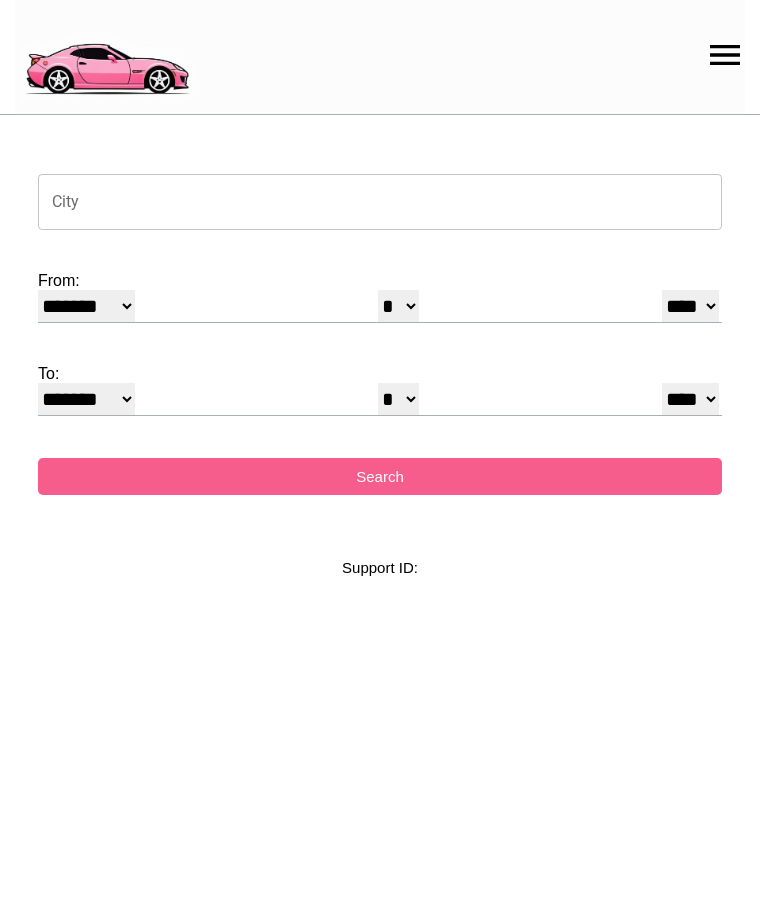 select on "*" 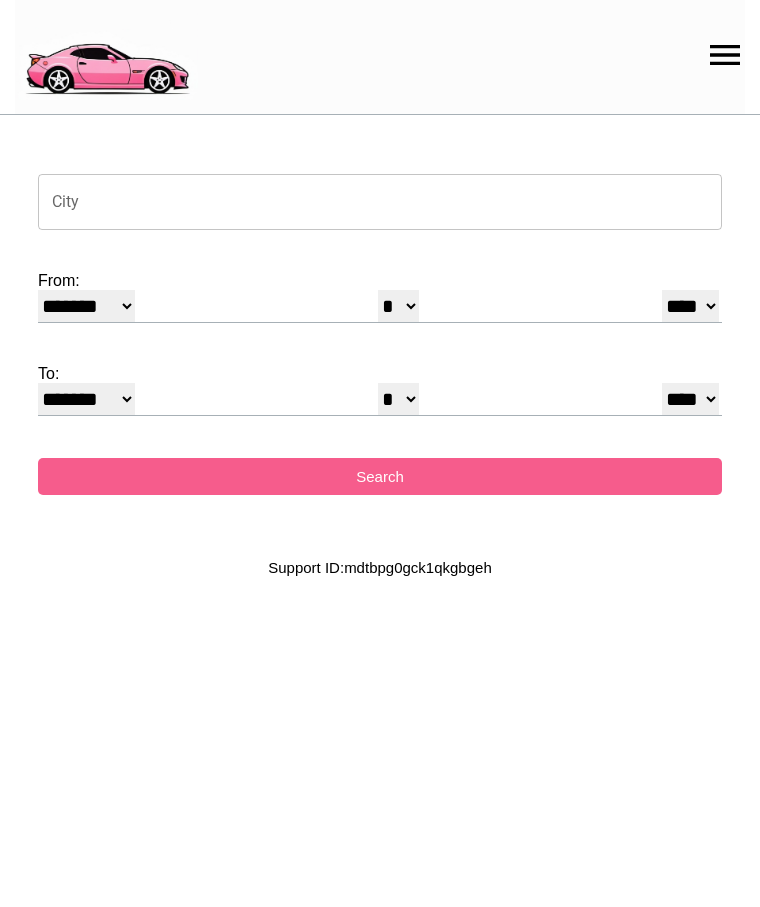 scroll, scrollTop: 0, scrollLeft: 0, axis: both 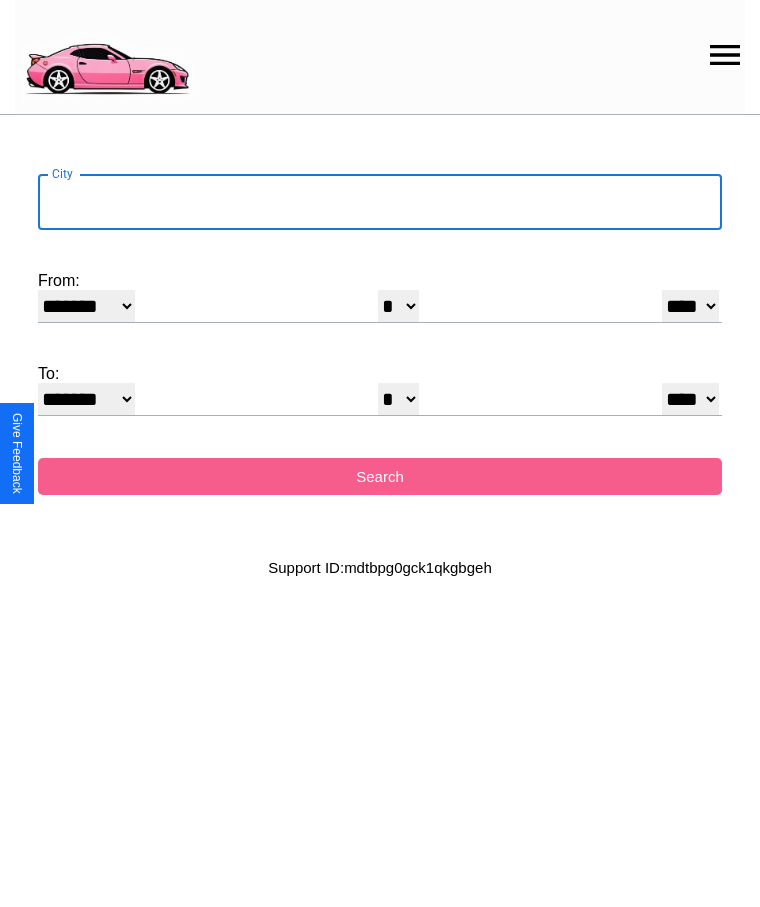 click on "City" at bounding box center [380, 202] 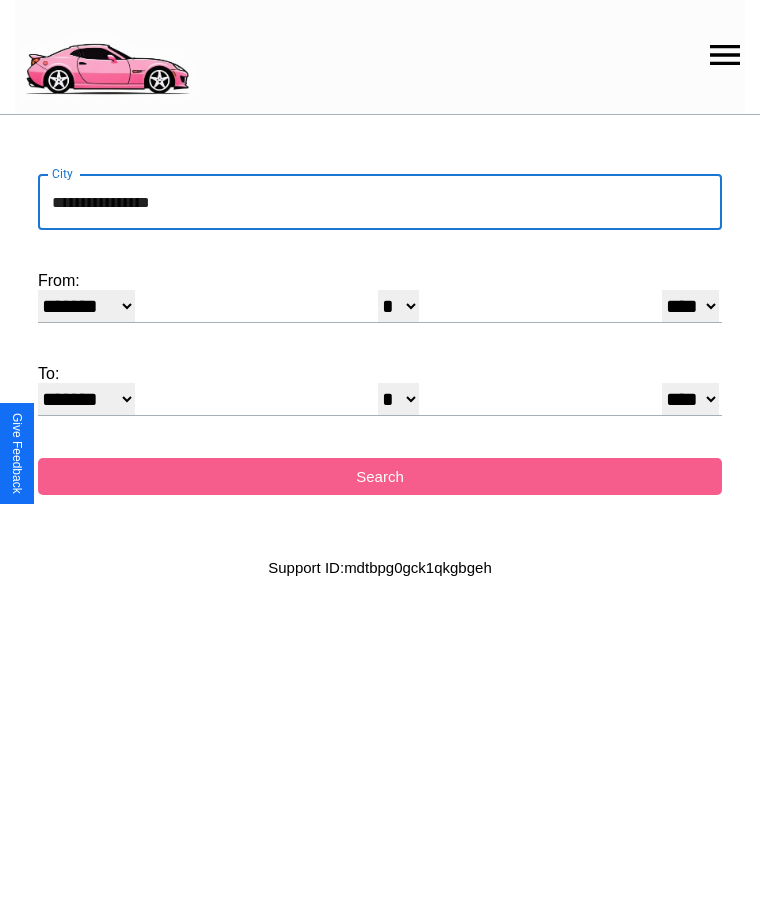 type on "**********" 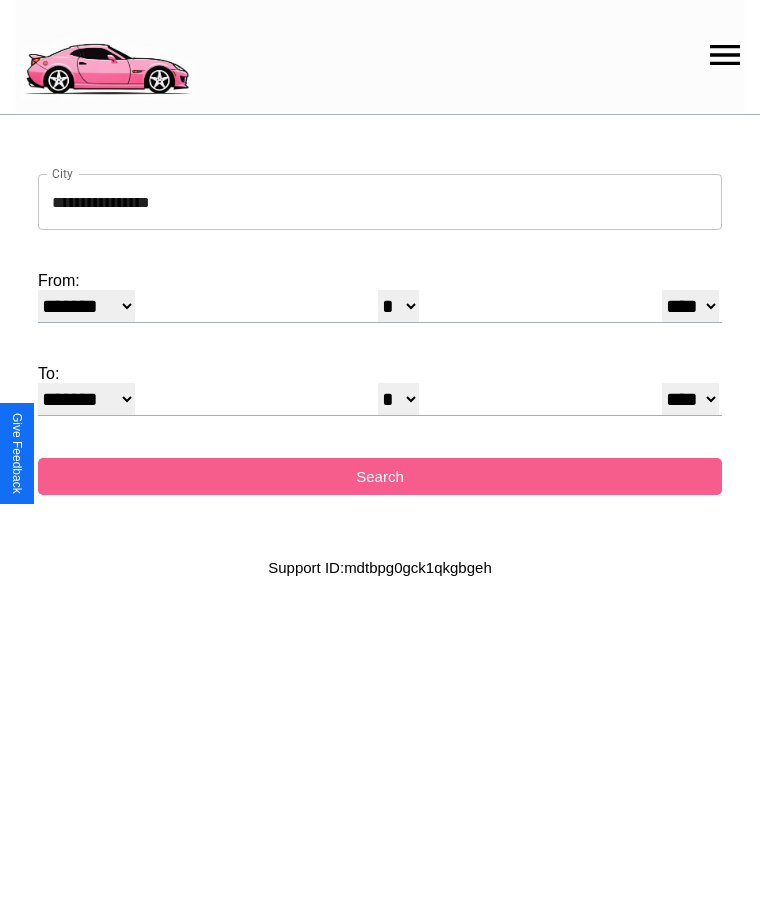 click on "******* ******** ***** ***** *** **** **** ****** ********* ******* ******** ********" at bounding box center (86, 306) 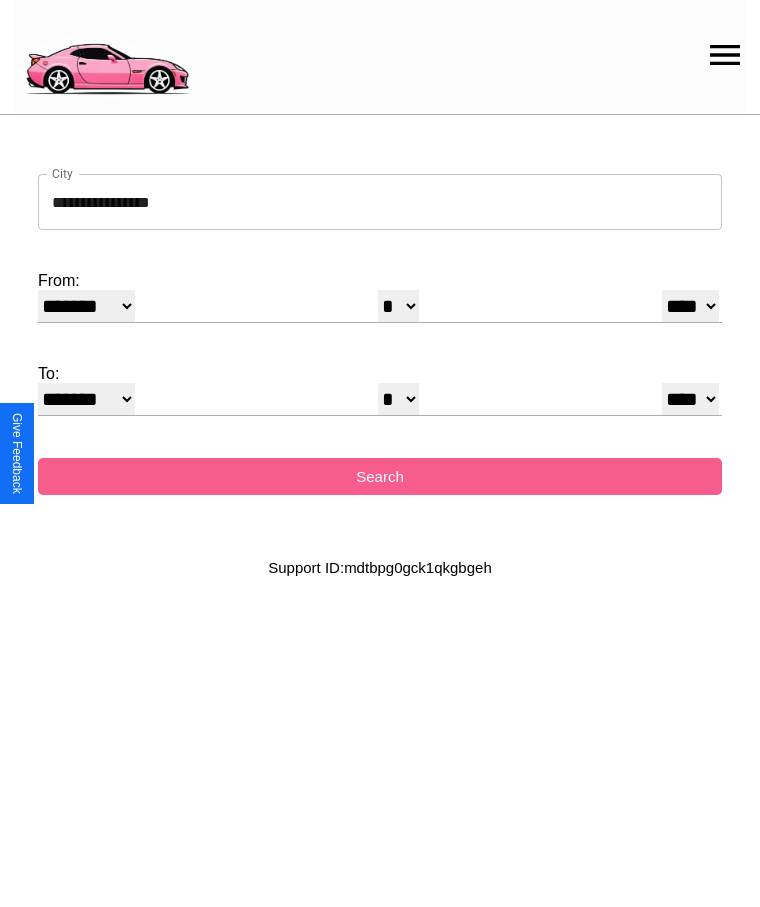 select on "*" 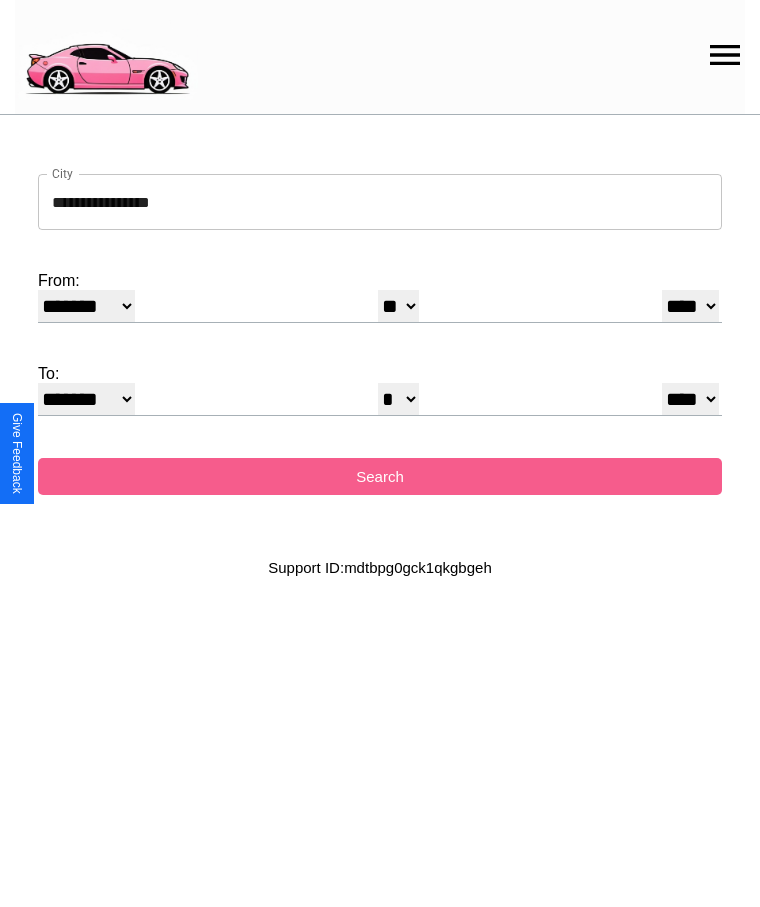 click on "**** **** **** **** **** **** **** **** **** ****" at bounding box center [690, 306] 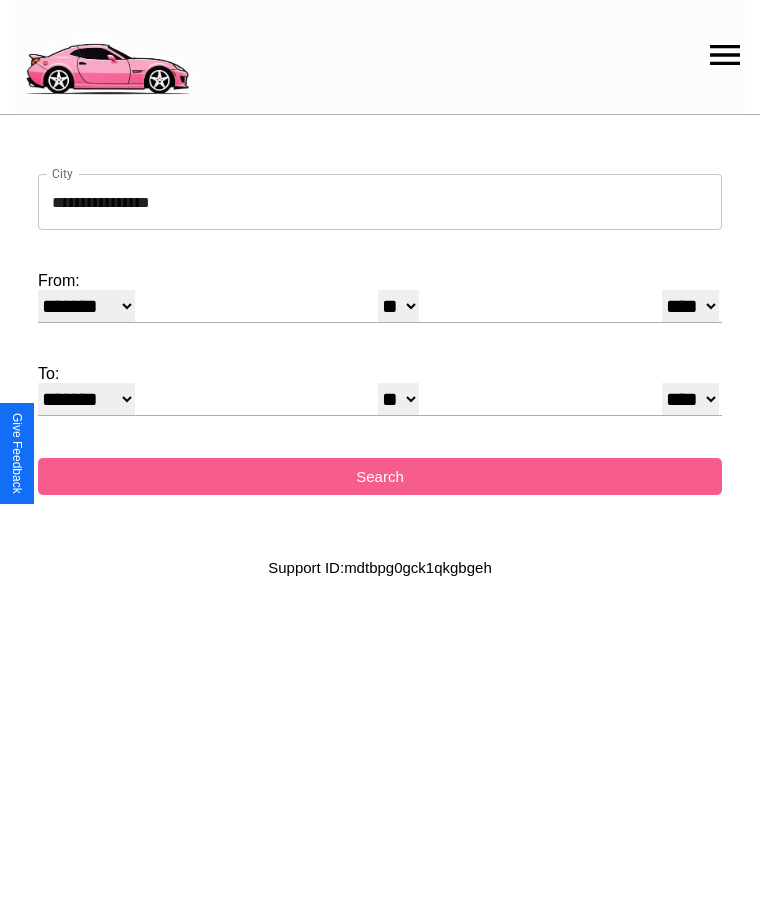 click on "* * * * * * * * * ** ** ** ** ** ** ** ** ** ** ** ** ** ** ** ** ** ** ** ** ** **" at bounding box center [398, 399] 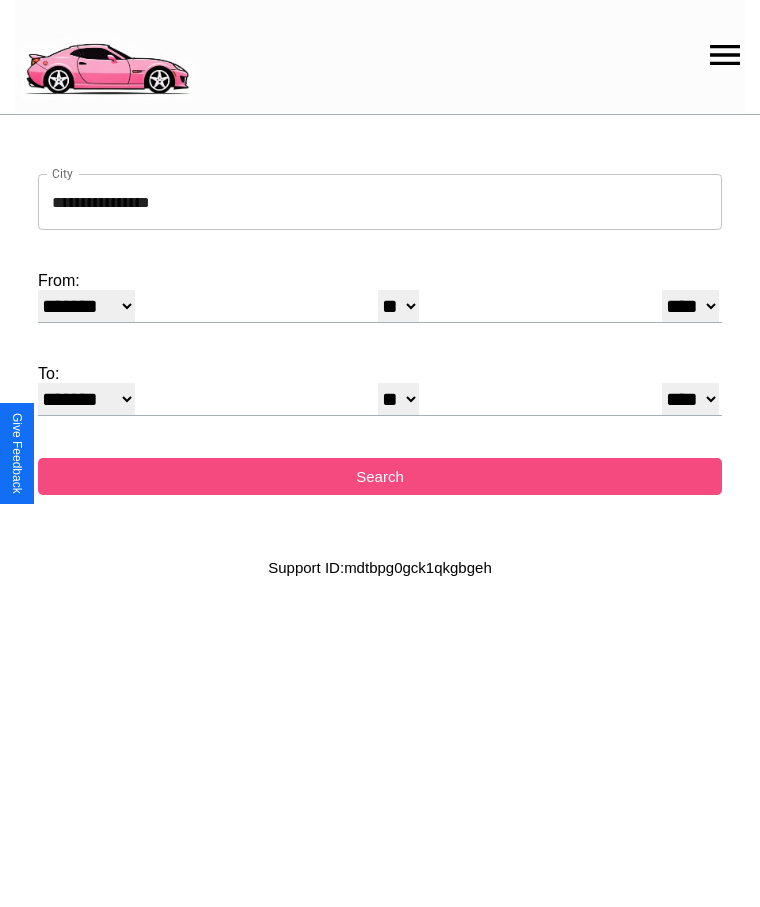 click on "Search" at bounding box center (380, 476) 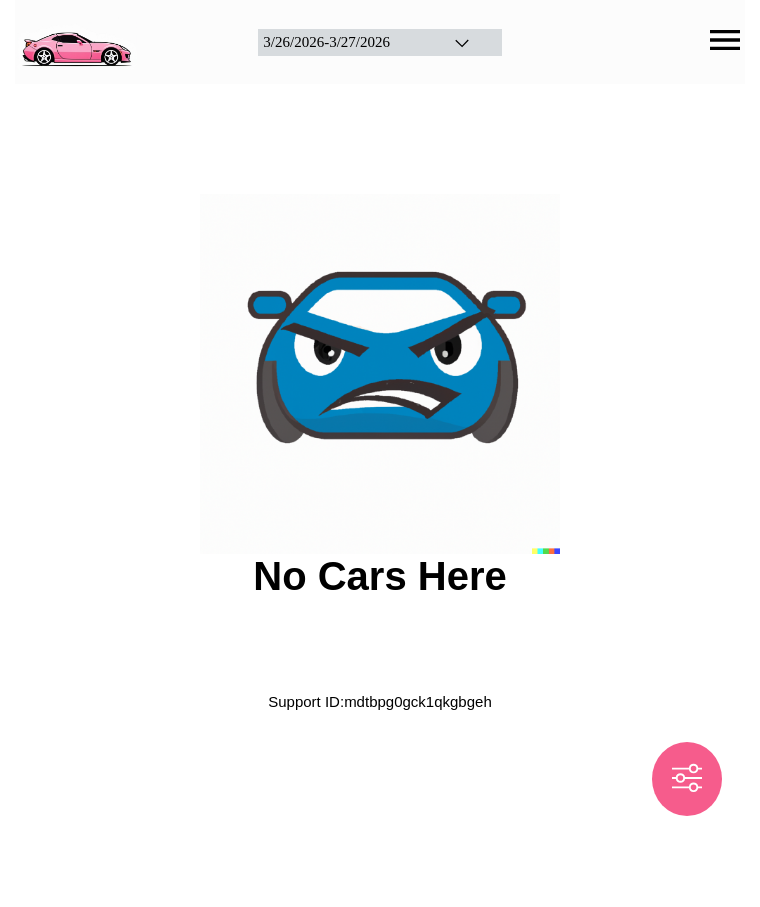 scroll, scrollTop: 0, scrollLeft: 0, axis: both 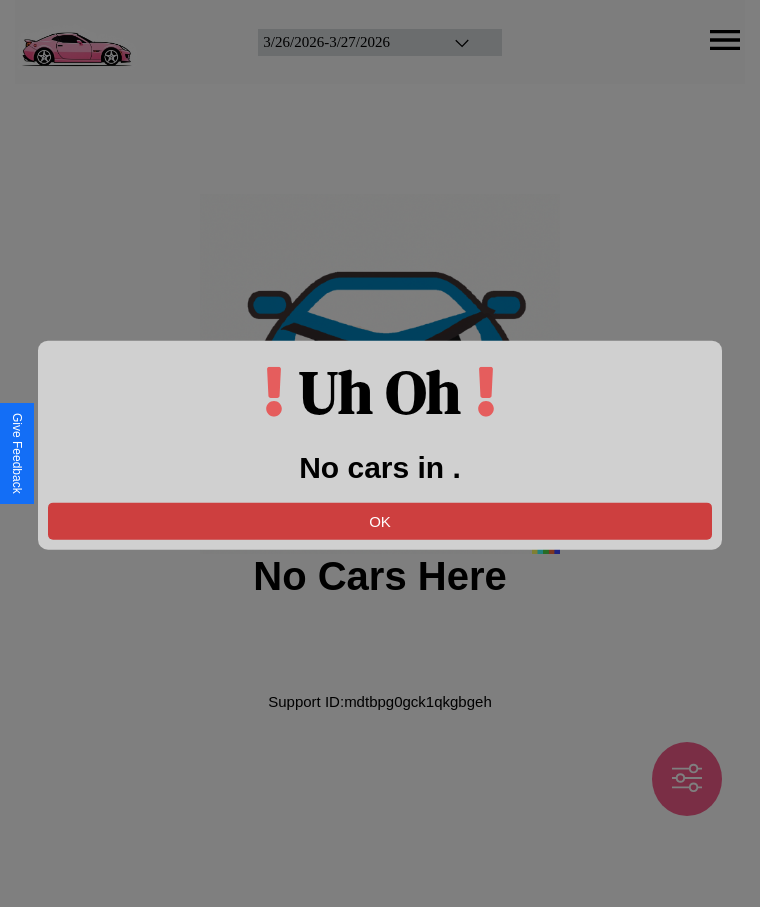 click on "OK" at bounding box center (380, 520) 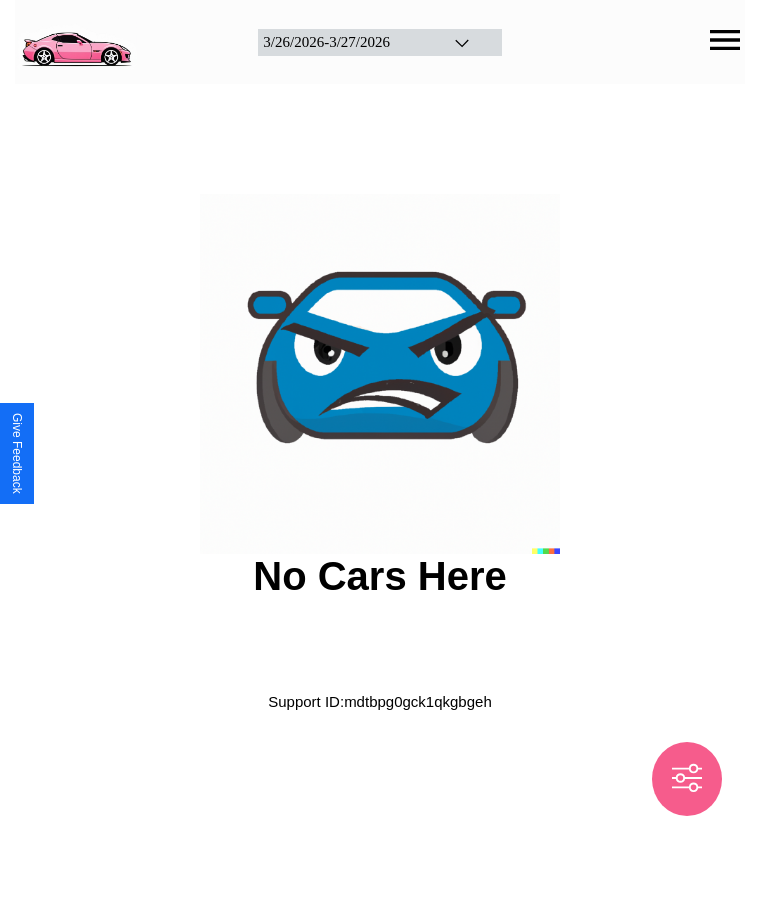 click at bounding box center (76, 40) 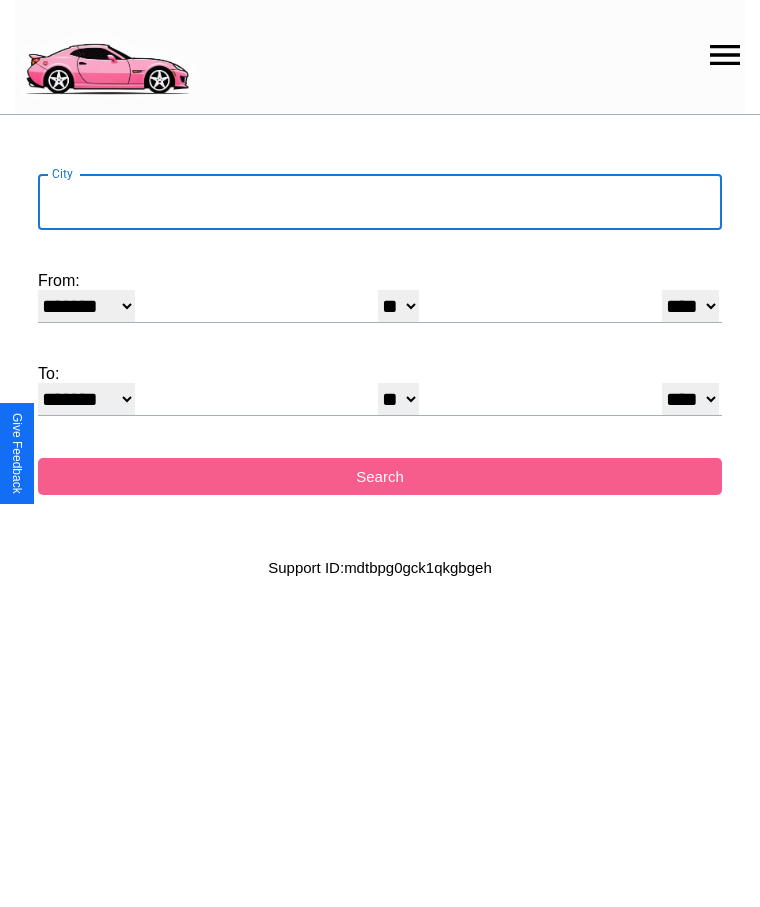 click on "City" at bounding box center (380, 202) 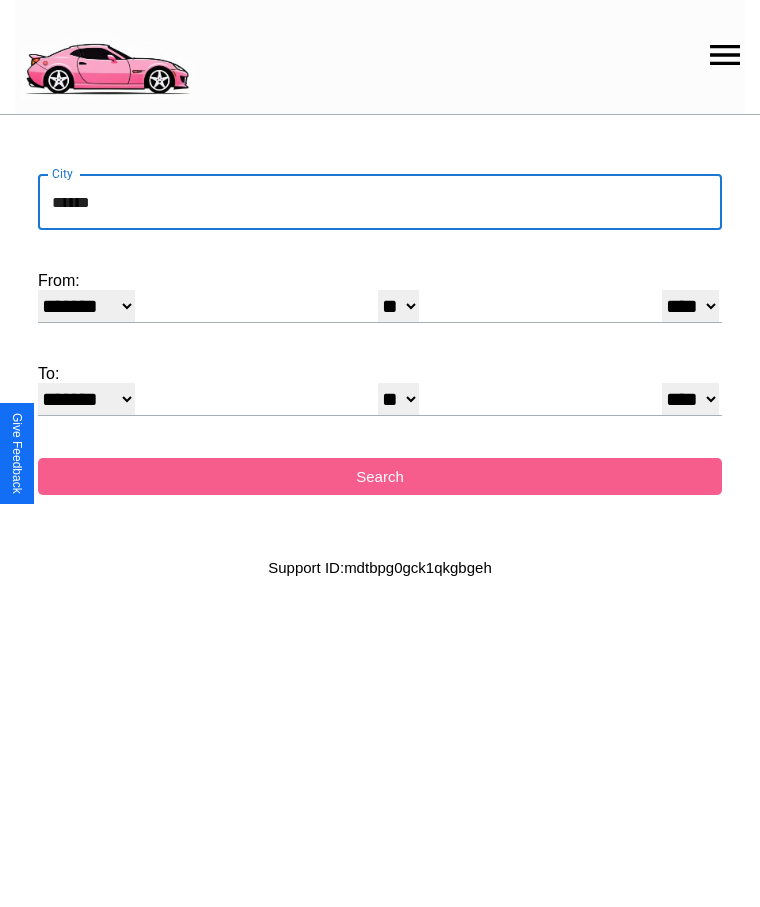 type on "******" 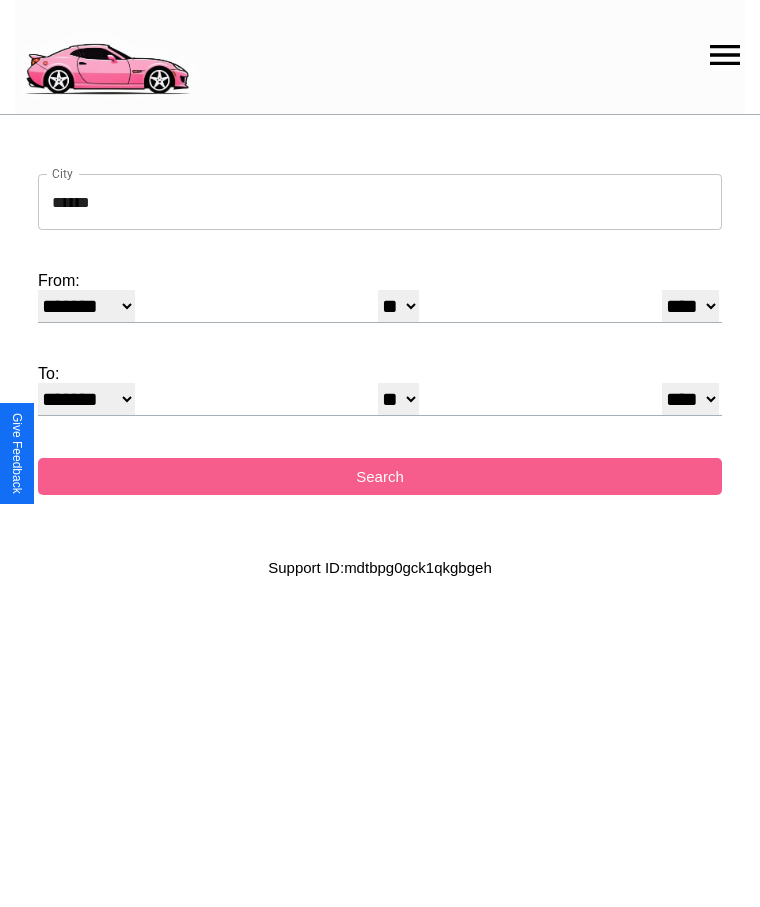 click on "* * * * * * * * * ** ** ** ** ** ** ** ** ** ** ** ** ** ** ** ** ** ** ** ** ** **" at bounding box center [398, 306] 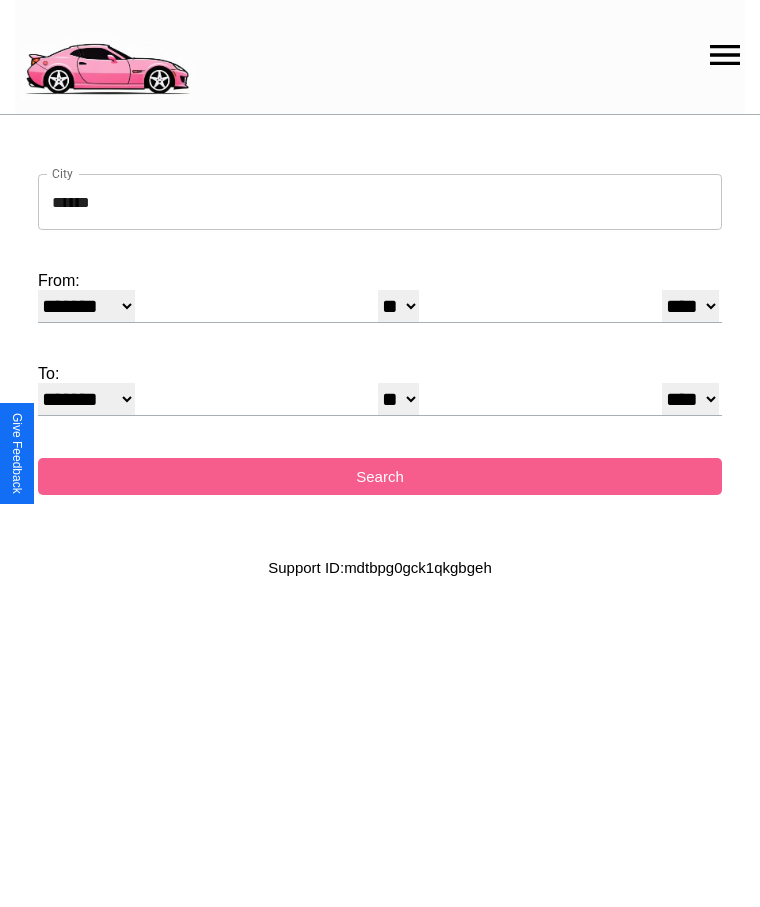 select on "*" 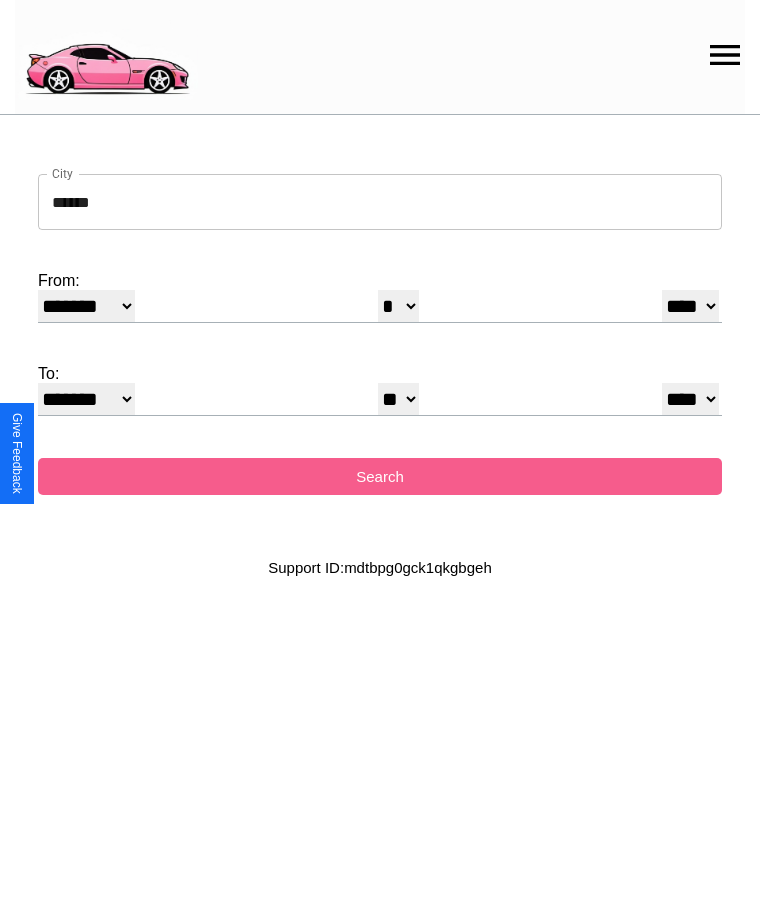 click on "* * * * * * * * * ** ** ** ** ** ** ** ** ** ** ** ** ** ** ** ** ** ** ** ** ** **" at bounding box center (398, 399) 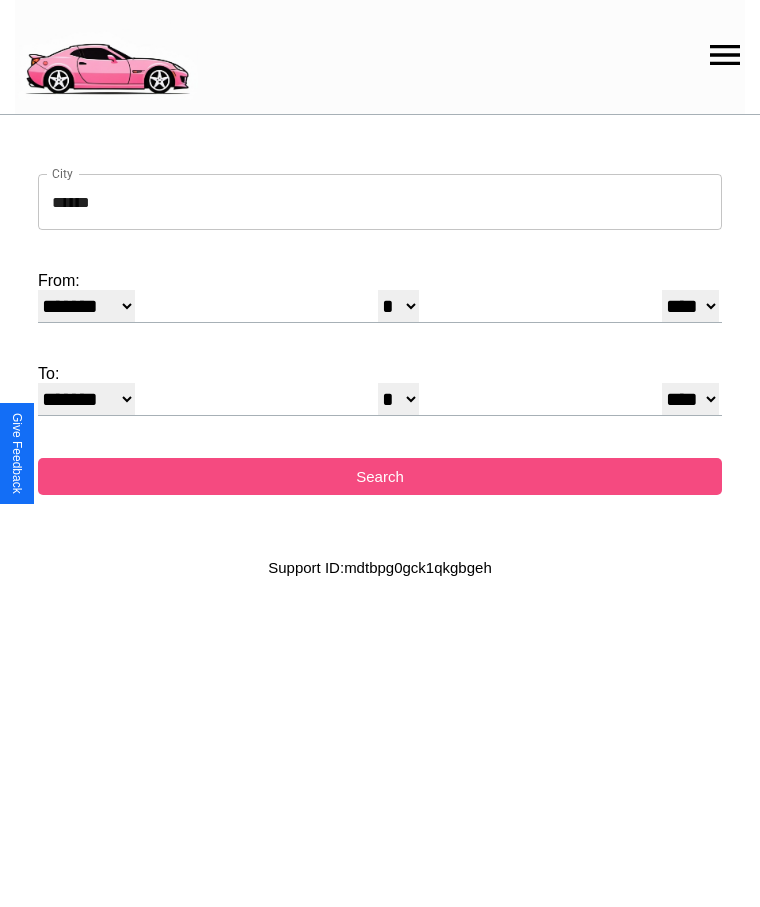 click on "Search" at bounding box center (380, 476) 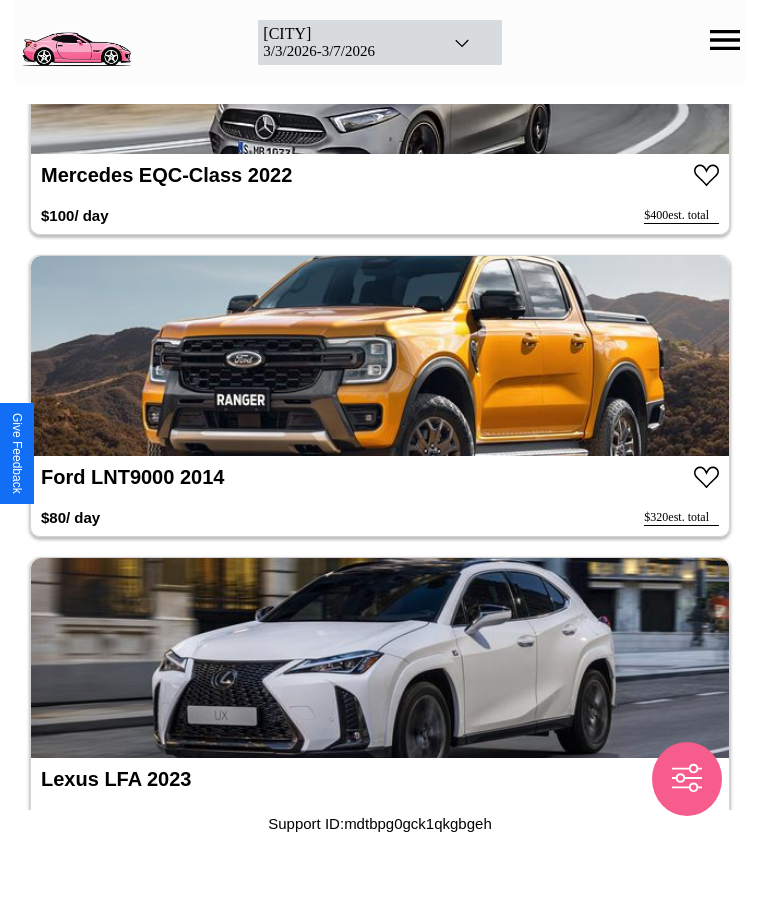 scroll, scrollTop: 3442, scrollLeft: 0, axis: vertical 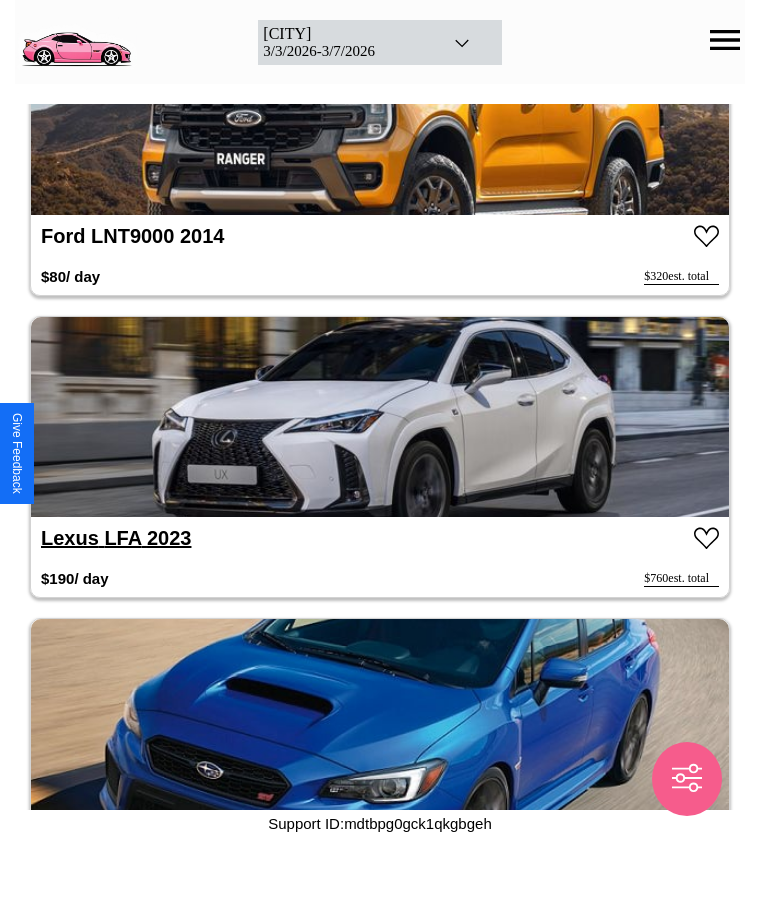 click on "Lexus   LFA   2023" at bounding box center (116, 538) 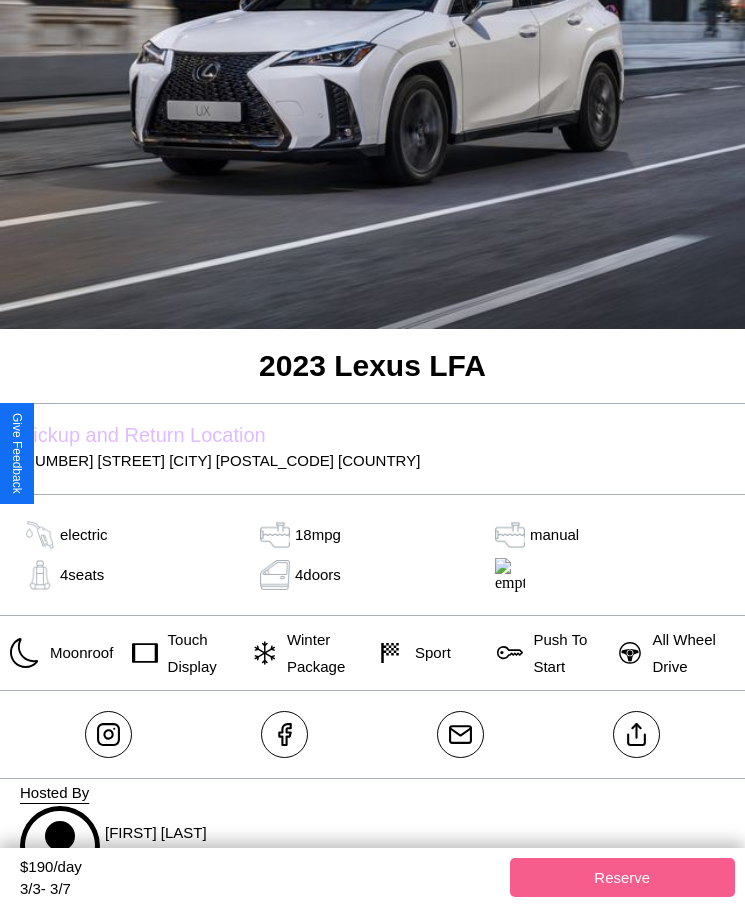 scroll, scrollTop: 370, scrollLeft: 0, axis: vertical 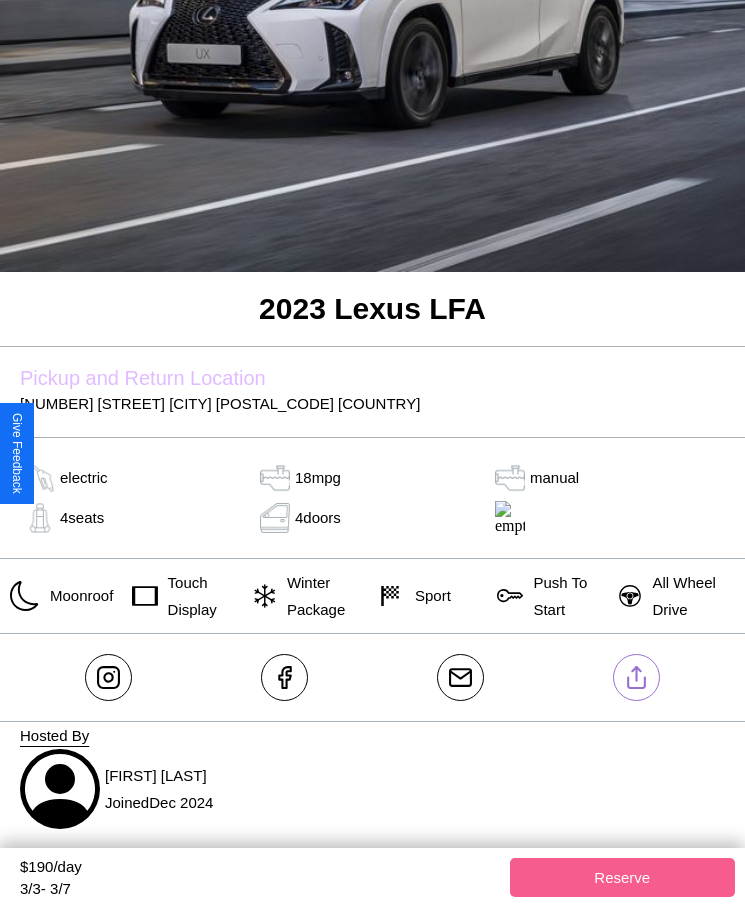 click 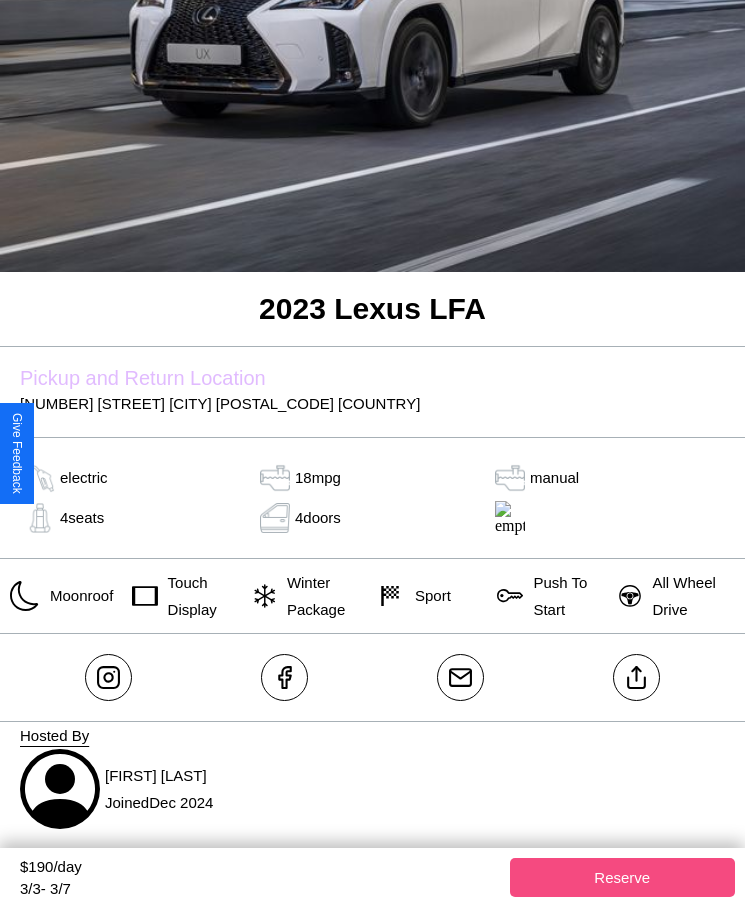 click on "Reserve" at bounding box center [623, 877] 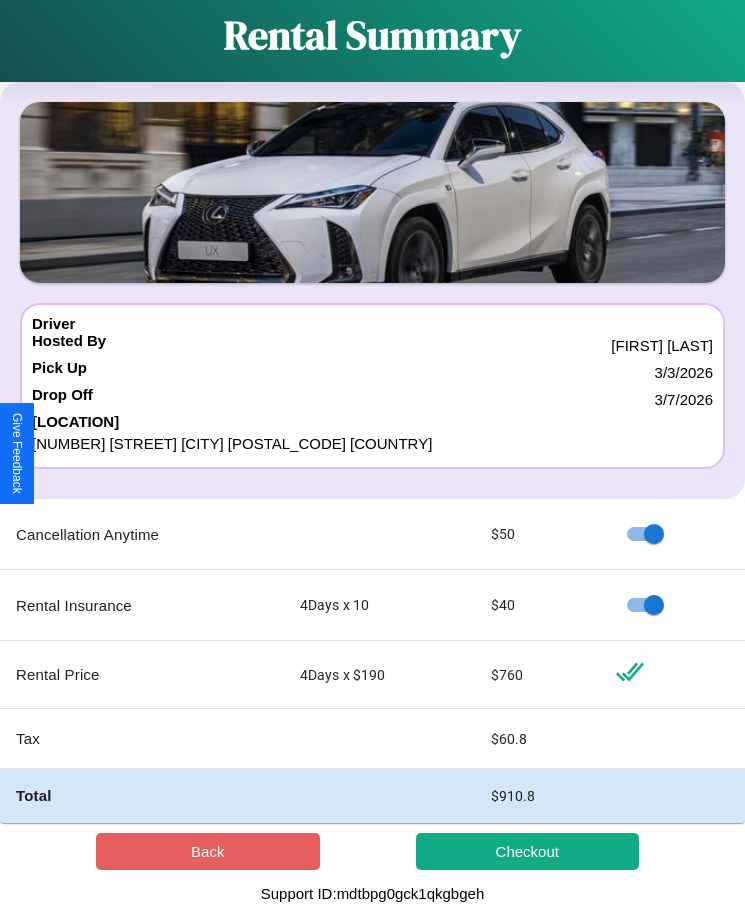 scroll, scrollTop: 0, scrollLeft: 0, axis: both 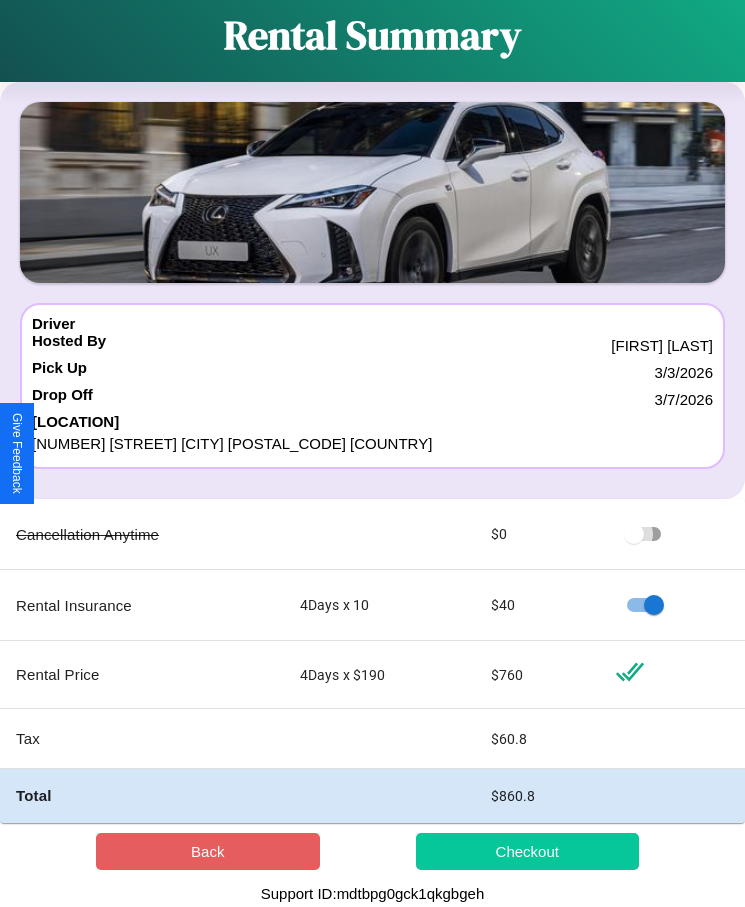 click on "Checkout" at bounding box center [528, 851] 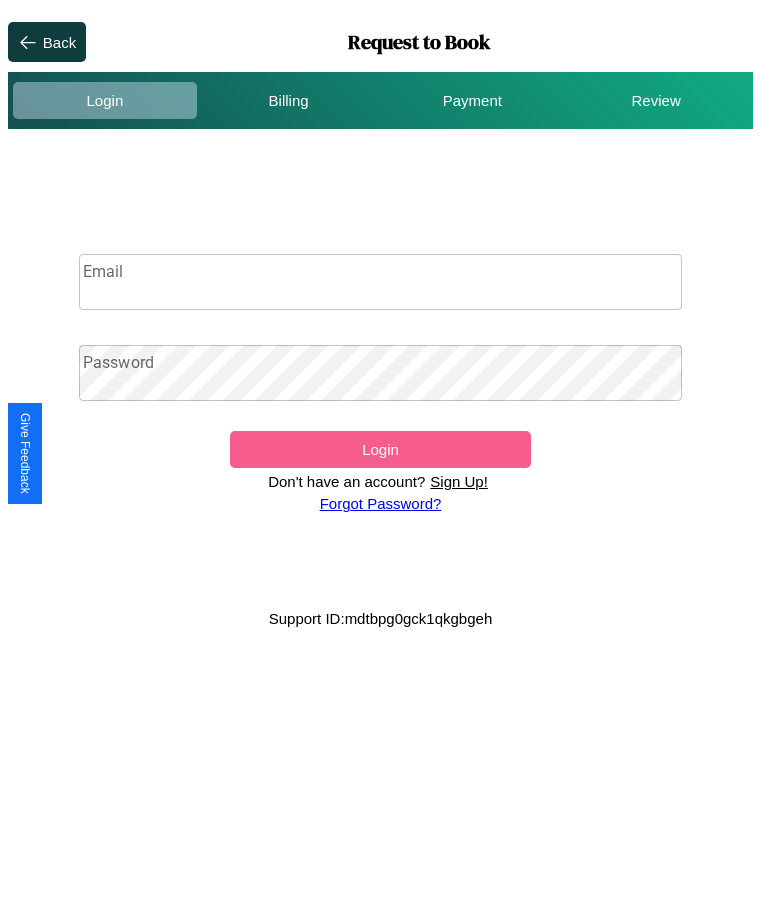 scroll, scrollTop: 0, scrollLeft: 0, axis: both 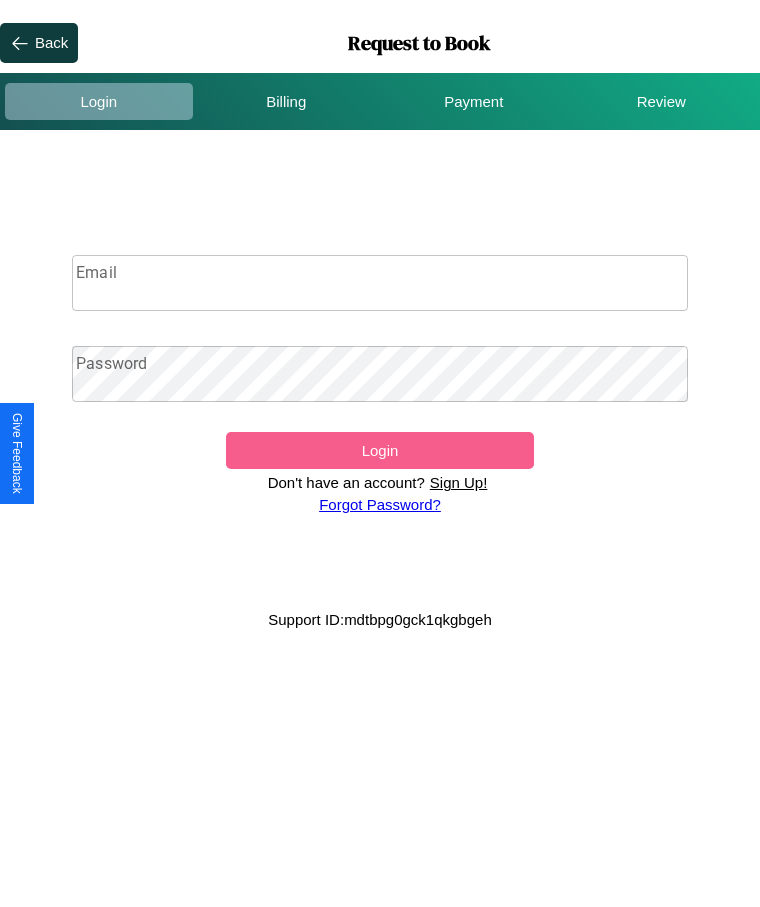 click on "Email" at bounding box center [380, 283] 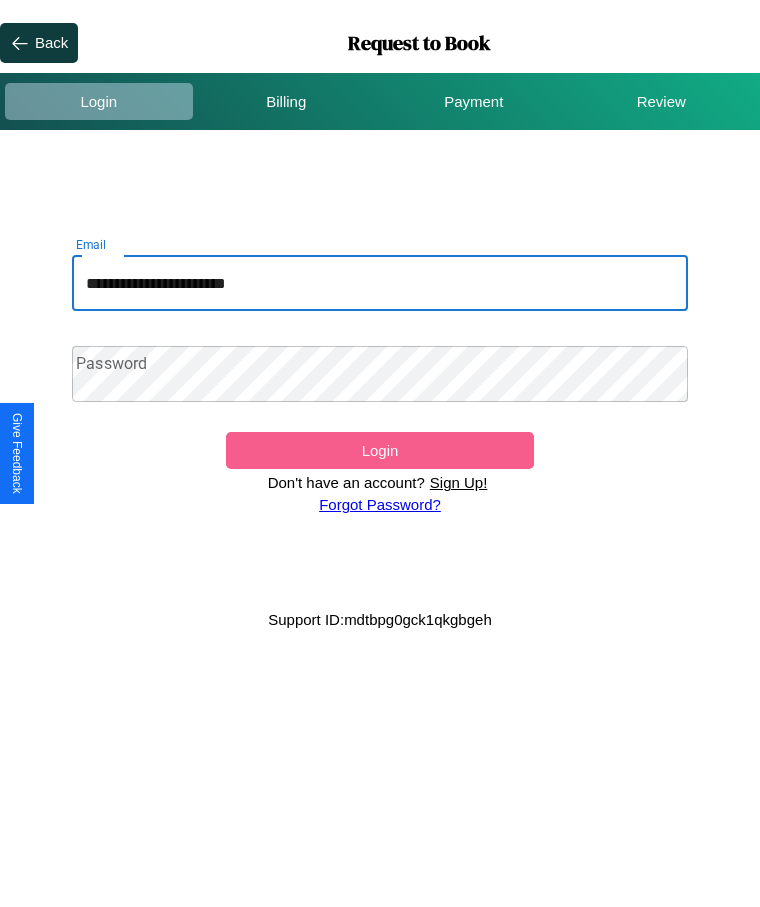 type on "**********" 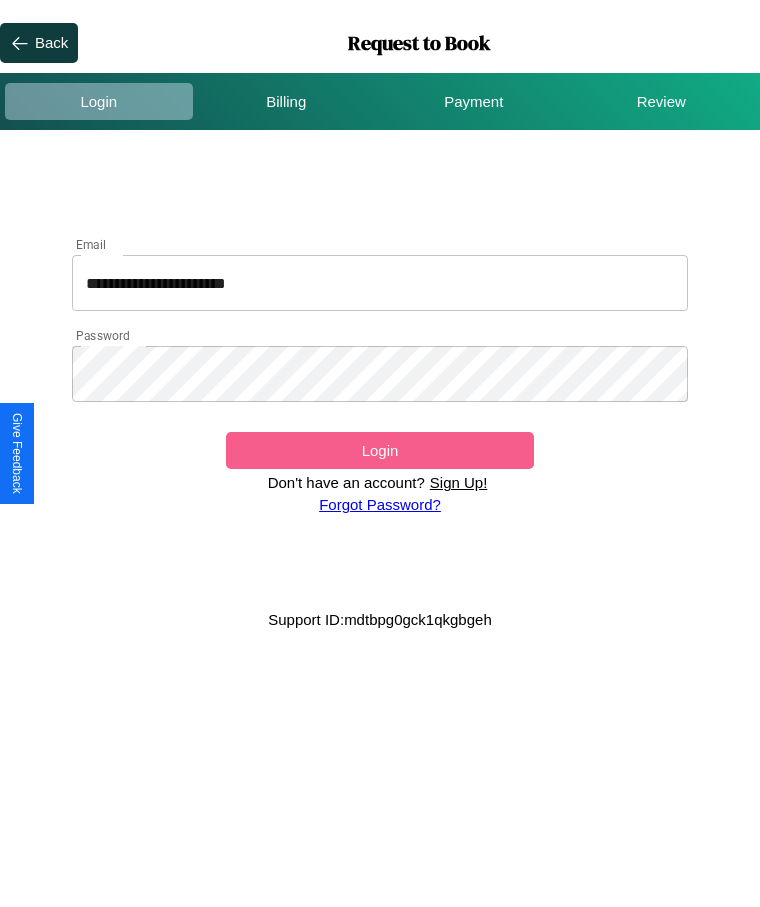 click on "Login" at bounding box center [380, 450] 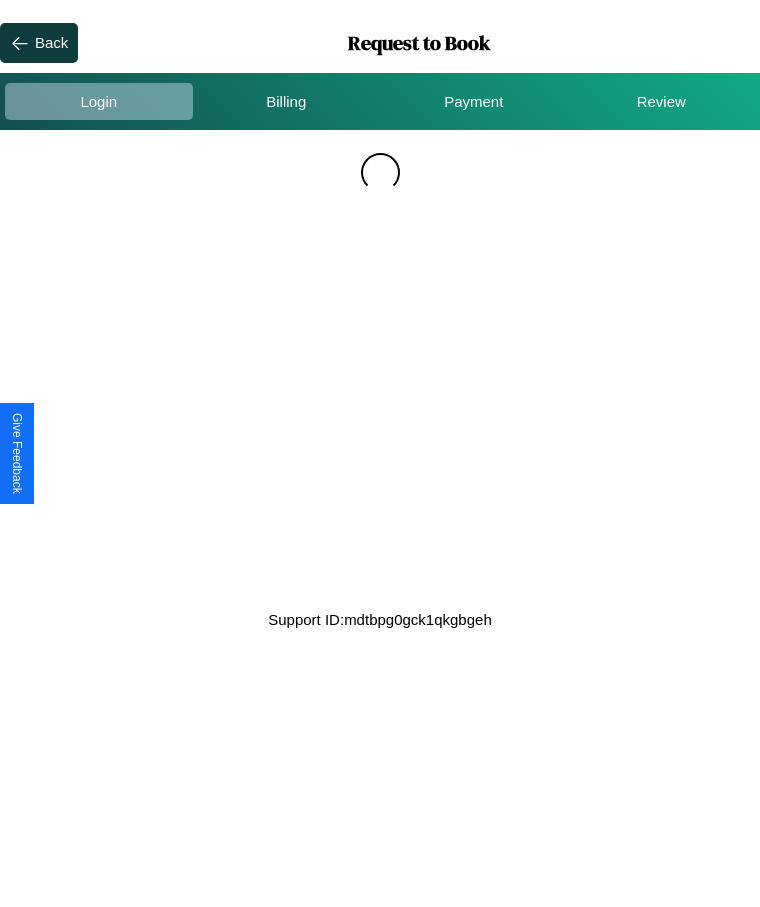 click on "Back Request to Book Login Billing Payment Review" at bounding box center [380, 76] 